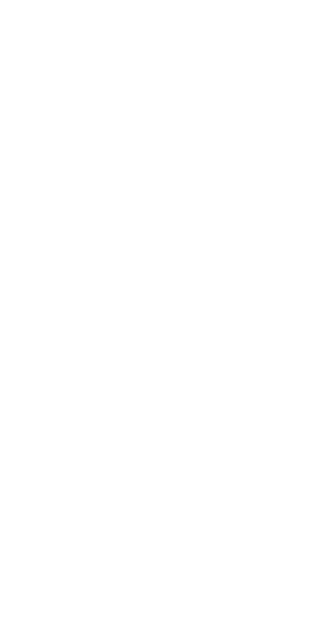 scroll, scrollTop: 0, scrollLeft: 0, axis: both 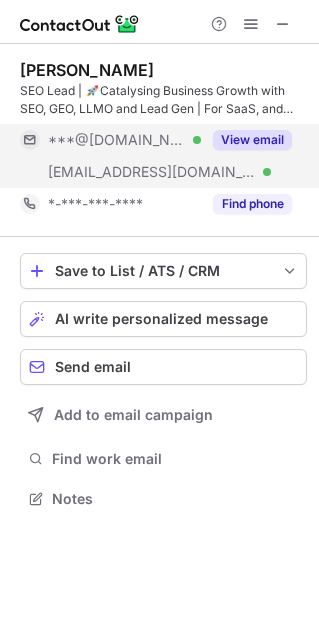 click on "View email" at bounding box center [252, 140] 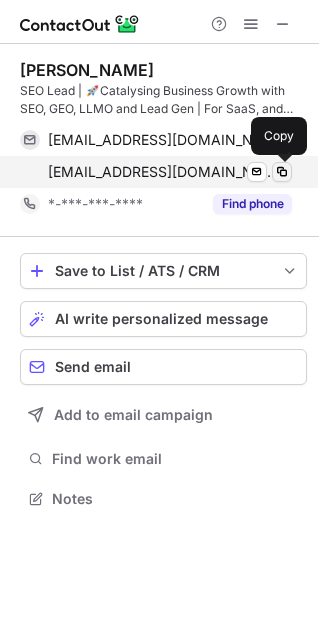 click at bounding box center (282, 172) 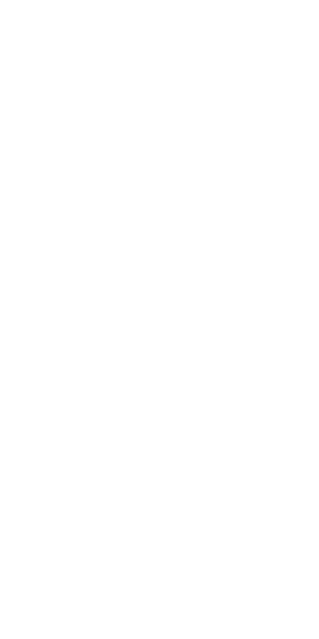 scroll, scrollTop: 0, scrollLeft: 0, axis: both 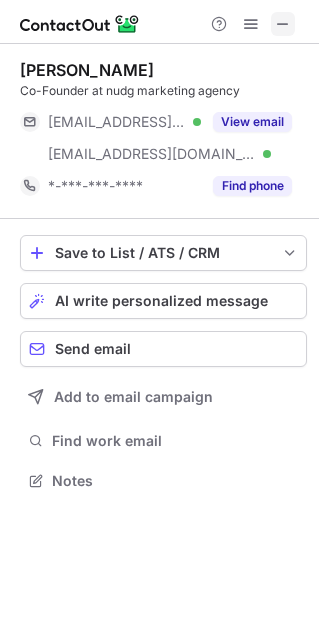 click at bounding box center [283, 24] 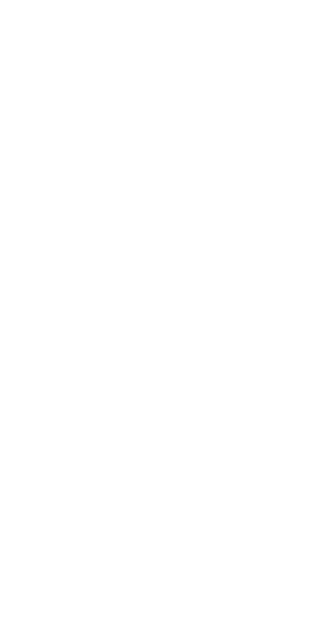 scroll, scrollTop: 0, scrollLeft: 0, axis: both 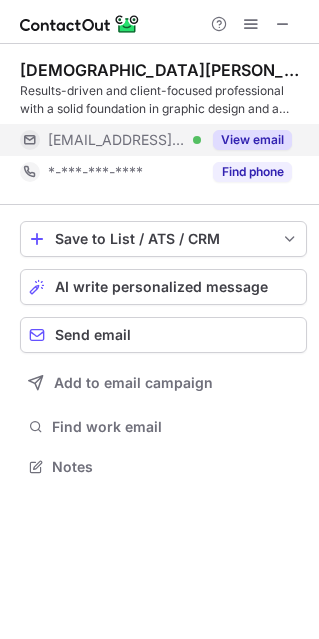 click on "View email" at bounding box center [252, 140] 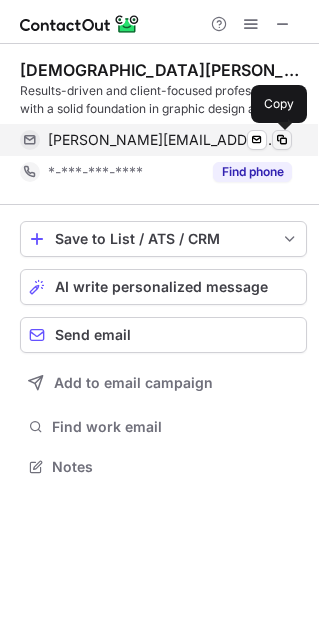 click at bounding box center [282, 140] 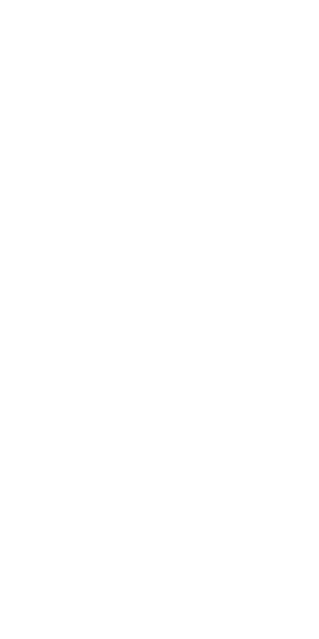 scroll, scrollTop: 0, scrollLeft: 0, axis: both 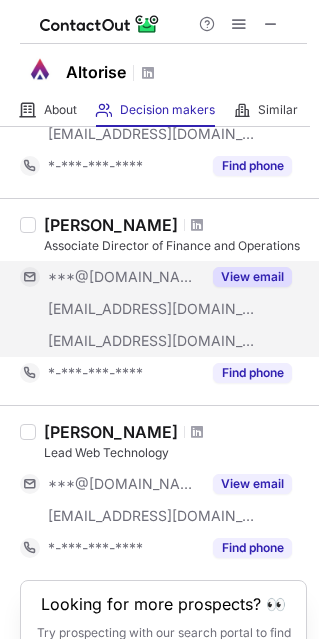 click on "View email" at bounding box center [252, 277] 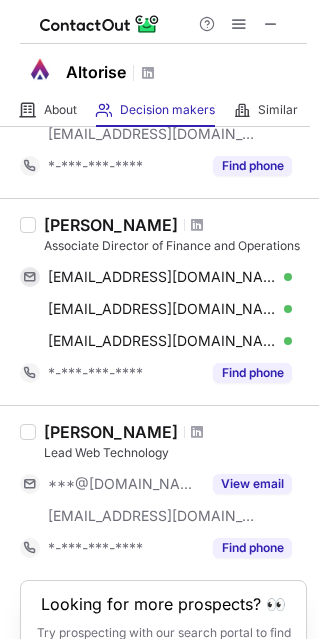 click on "Manish Rathi" at bounding box center [111, 225] 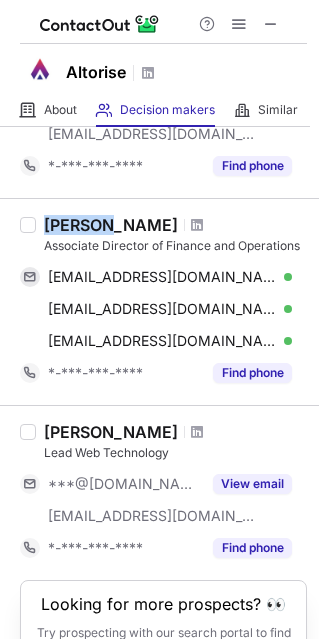 click on "Manish Rathi" at bounding box center [111, 225] 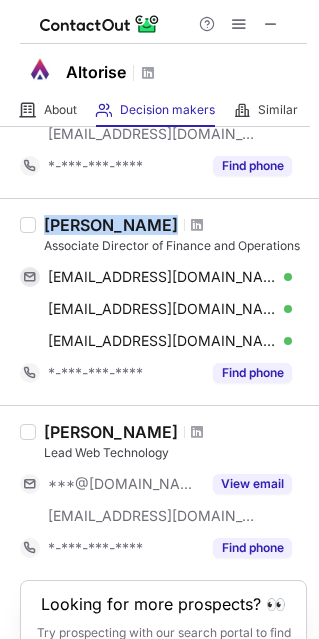 click on "Manish Rathi" at bounding box center [111, 225] 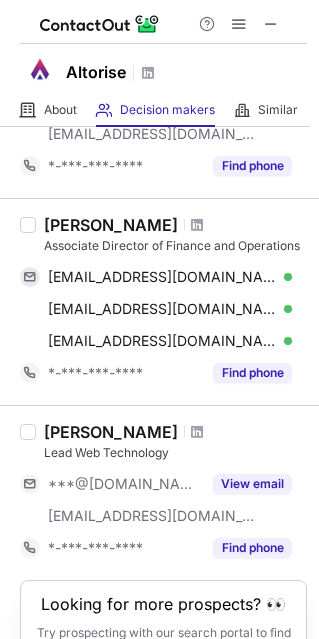 click on "Associate Director of Finance and Operations" at bounding box center (175, 246) 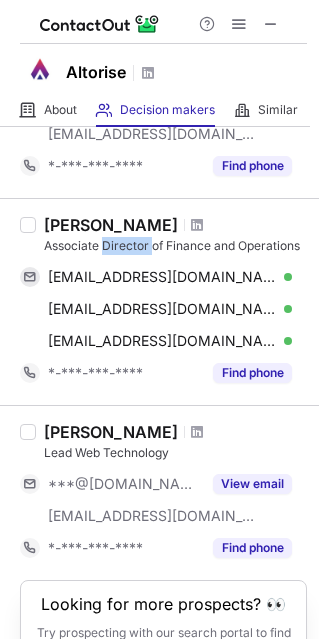 click on "Associate Director of Finance and Operations" at bounding box center (175, 246) 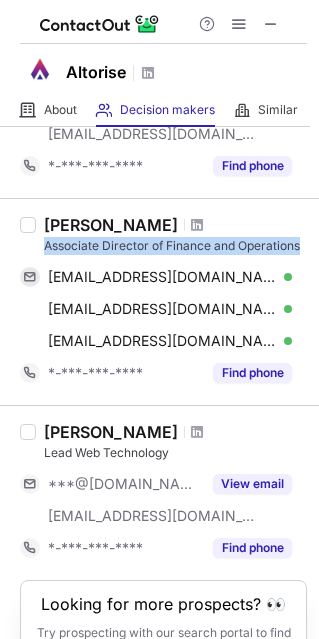 click on "Associate Director of Finance and Operations" at bounding box center (175, 246) 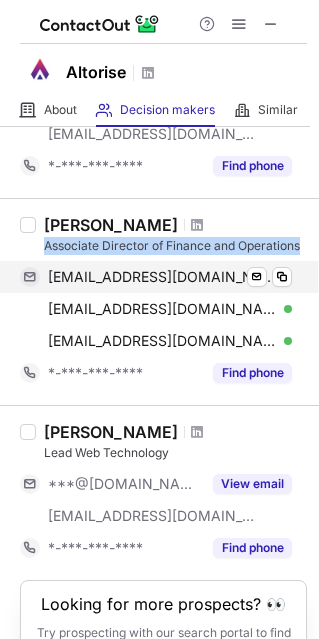 copy on "Associate Director of Finance and Operations" 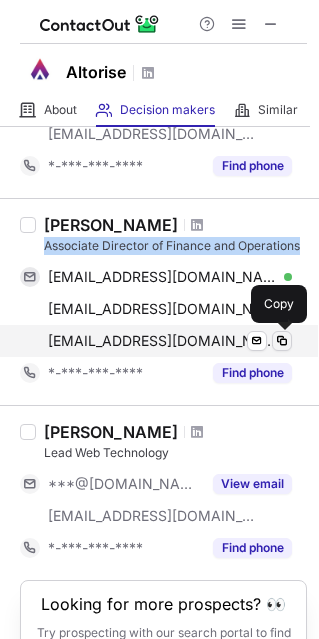 click at bounding box center (282, 341) 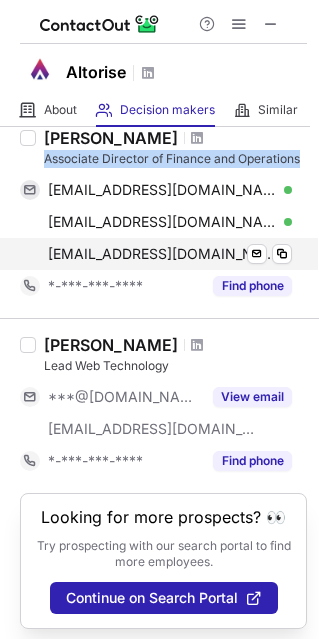 scroll, scrollTop: 663, scrollLeft: 0, axis: vertical 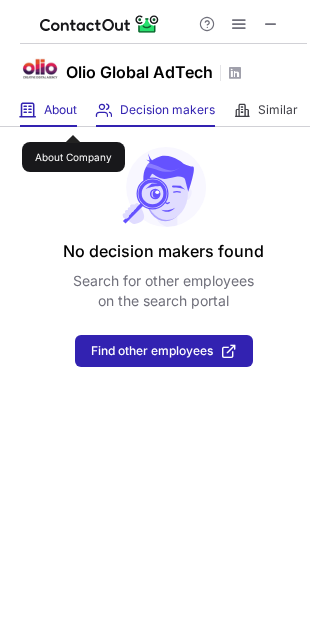 click on "About" at bounding box center (60, 110) 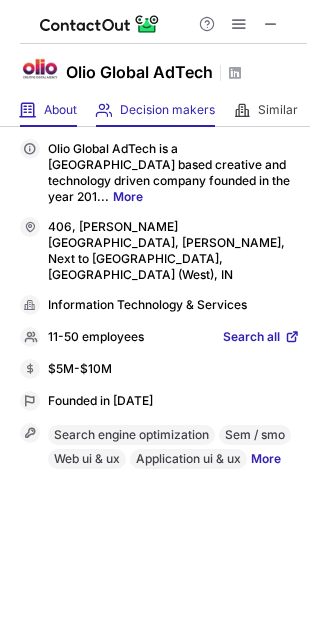 click on "Decision makers View Employees" at bounding box center [155, 110] 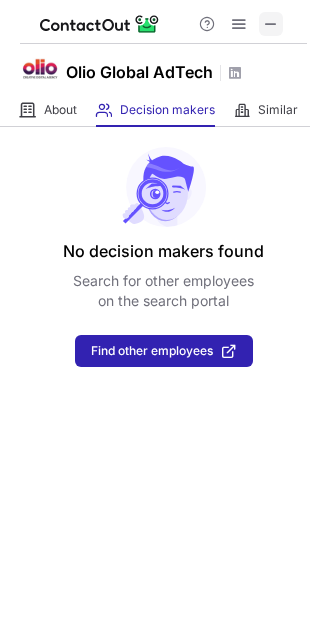 click at bounding box center [271, 24] 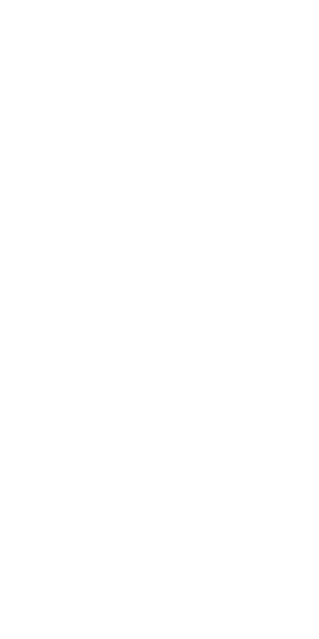 scroll, scrollTop: 0, scrollLeft: 0, axis: both 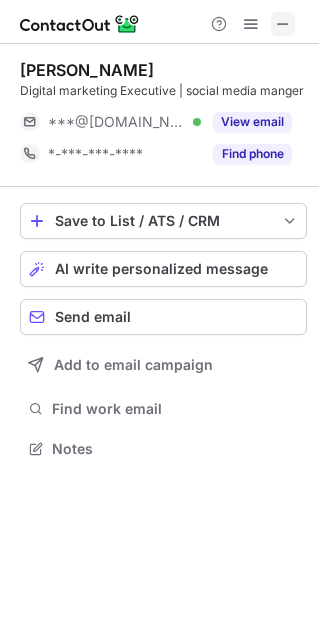 click at bounding box center (283, 24) 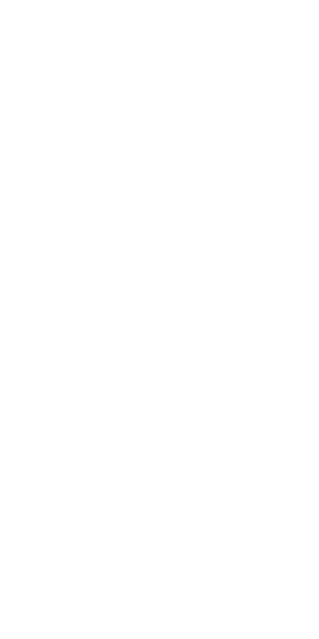 scroll, scrollTop: 0, scrollLeft: 0, axis: both 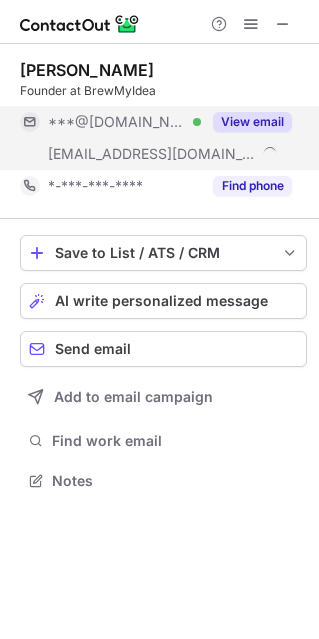 click on "View email" at bounding box center (252, 122) 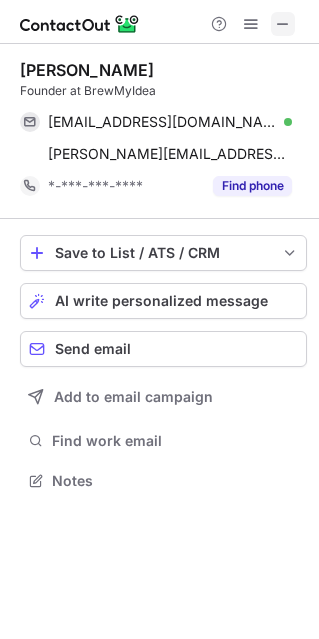 click at bounding box center [283, 24] 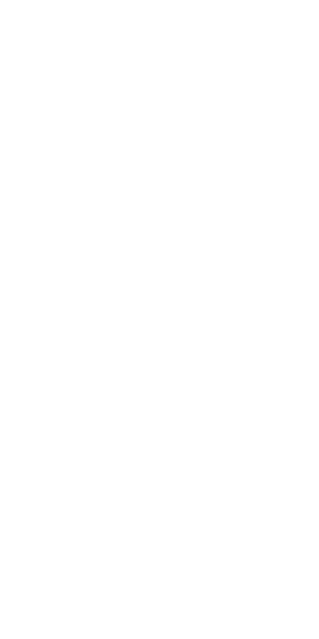 scroll, scrollTop: 0, scrollLeft: 0, axis: both 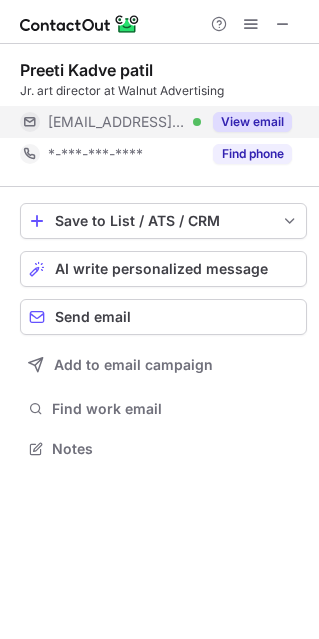 click on "View email" at bounding box center (252, 122) 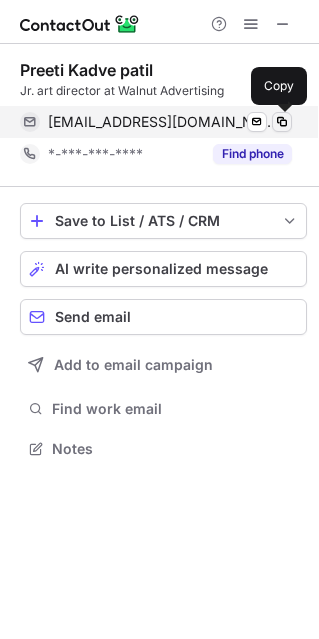 click at bounding box center (282, 122) 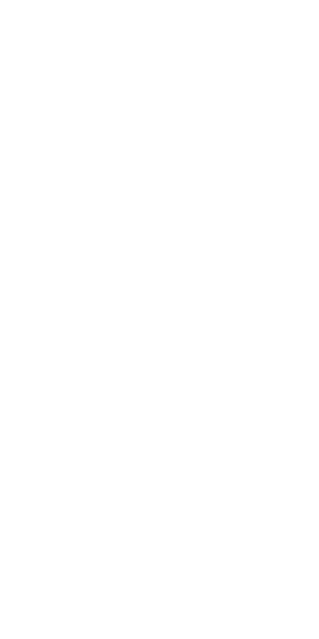 scroll, scrollTop: 0, scrollLeft: 0, axis: both 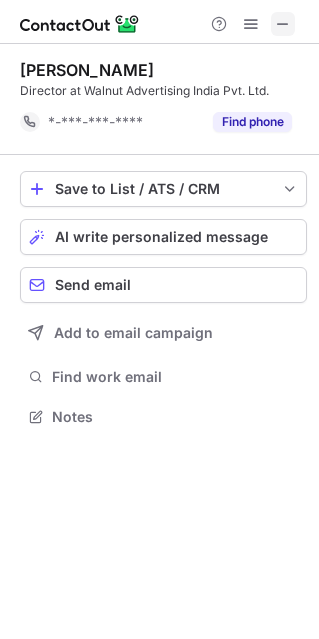 click at bounding box center [283, 24] 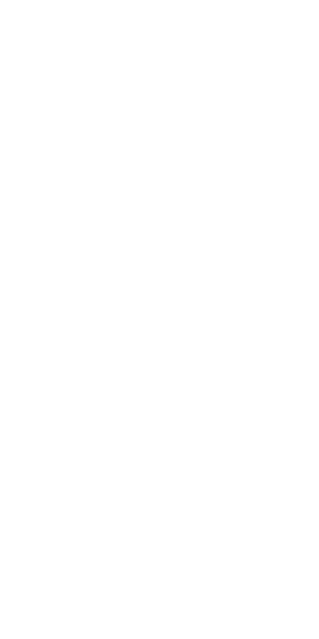 scroll, scrollTop: 0, scrollLeft: 0, axis: both 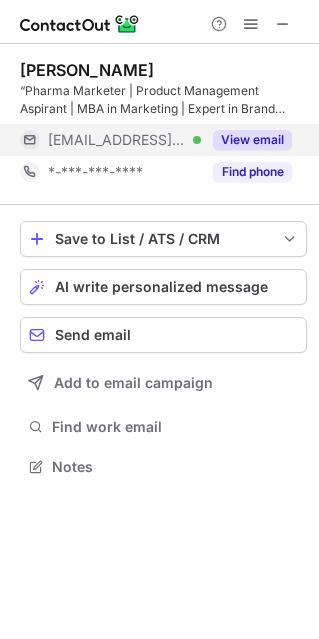 click on "View email" at bounding box center [252, 140] 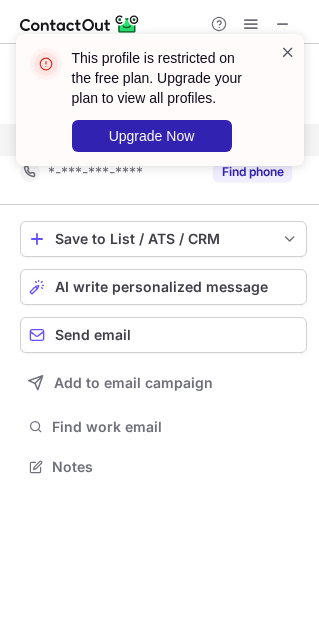 click at bounding box center [288, 52] 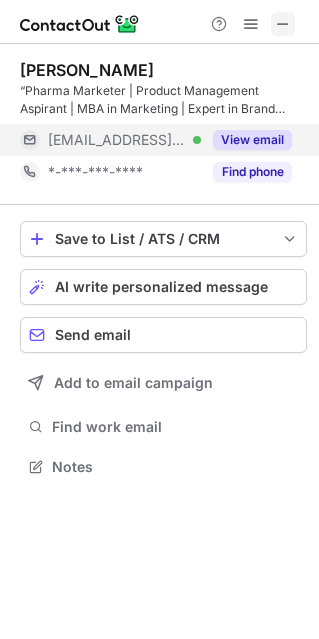 click at bounding box center (283, 24) 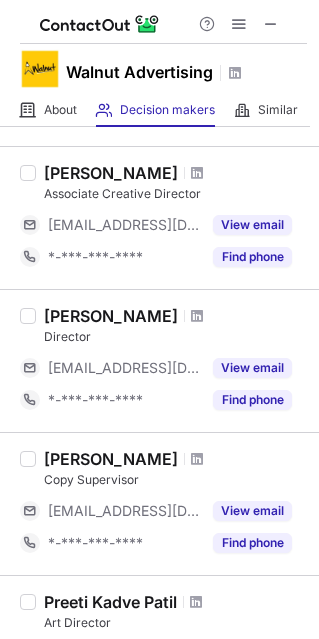 scroll, scrollTop: 496, scrollLeft: 0, axis: vertical 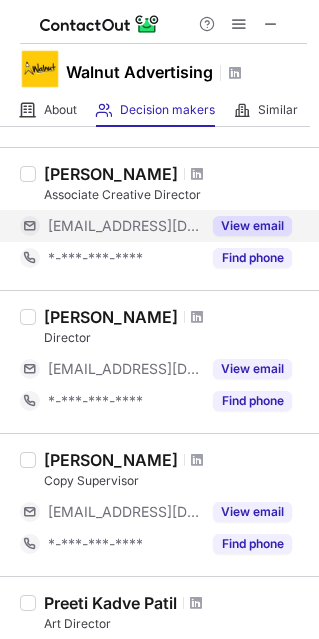 click on "View email" at bounding box center [252, 226] 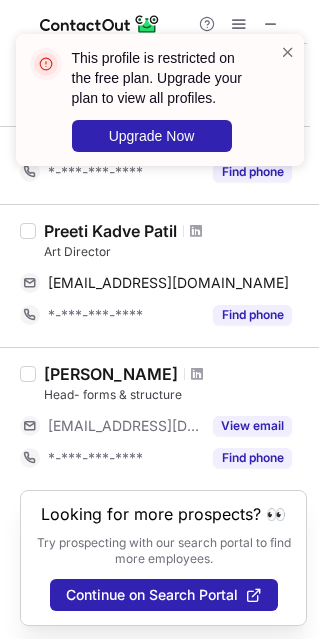 scroll, scrollTop: 865, scrollLeft: 0, axis: vertical 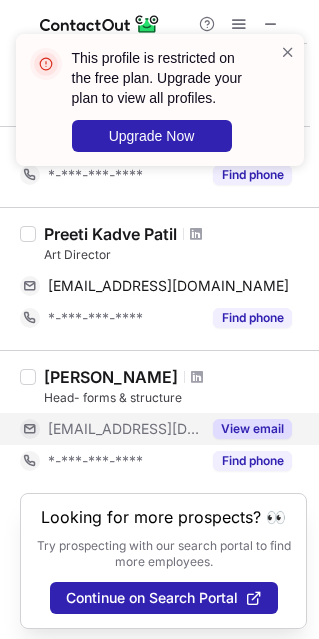 click on "View email" at bounding box center (252, 429) 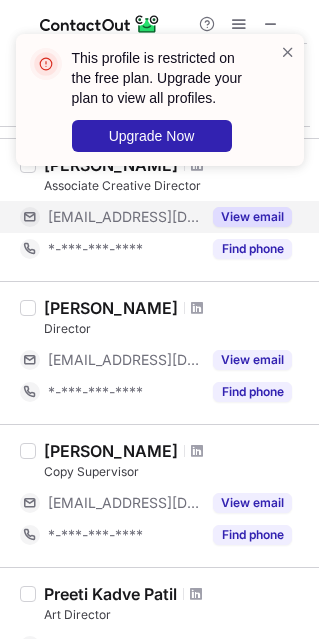 scroll, scrollTop: 502, scrollLeft: 0, axis: vertical 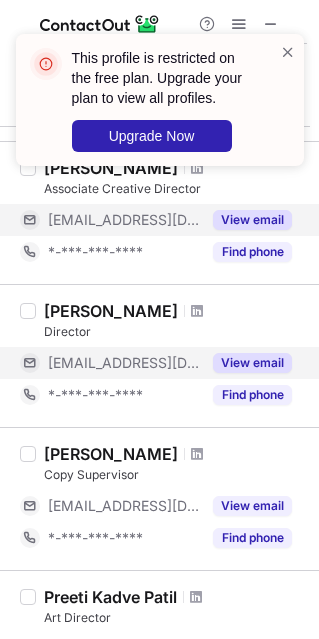 click on "View email" at bounding box center [252, 363] 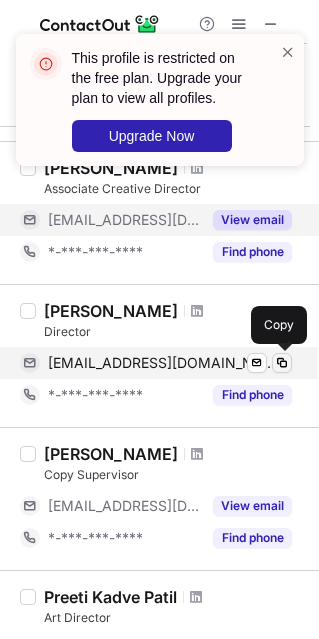click at bounding box center [282, 363] 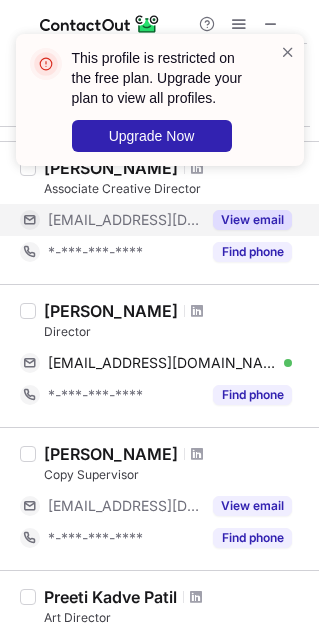 drag, startPoint x: 43, startPoint y: 295, endPoint x: 185, endPoint y: 295, distance: 142 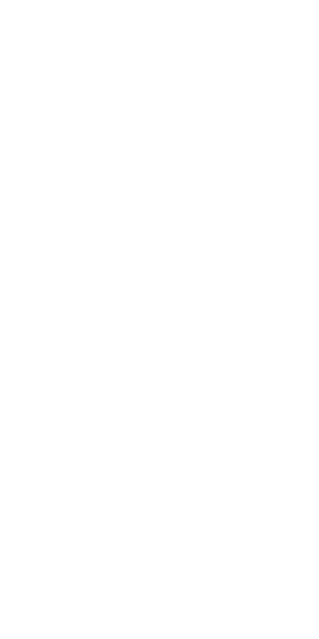 scroll, scrollTop: 0, scrollLeft: 0, axis: both 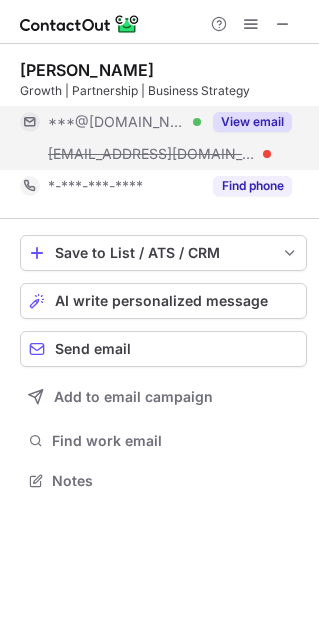 click at bounding box center [283, 24] 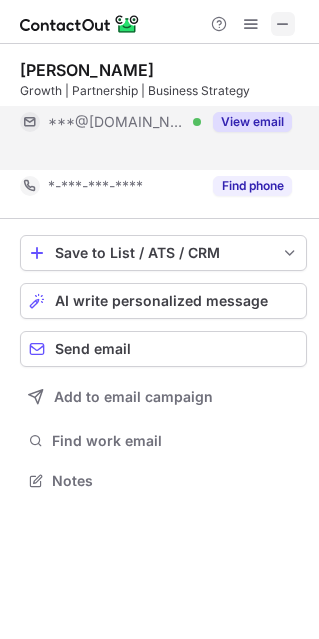 scroll, scrollTop: 434, scrollLeft: 319, axis: both 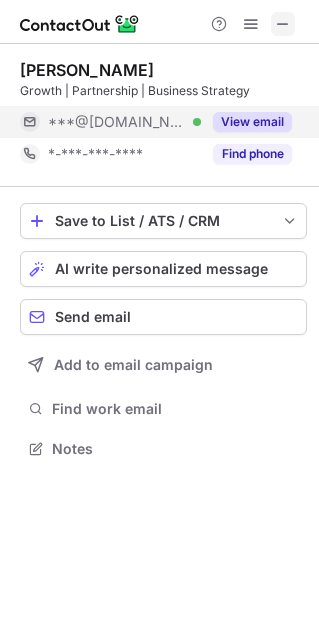 click at bounding box center [283, 24] 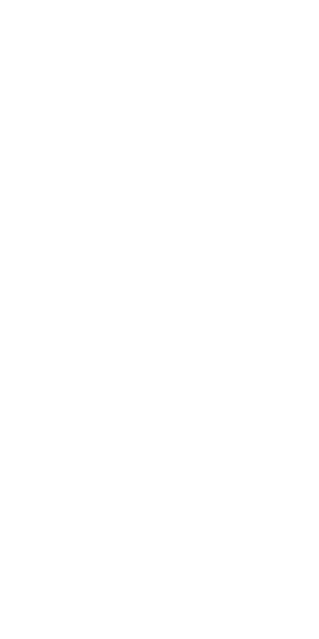 scroll, scrollTop: 0, scrollLeft: 0, axis: both 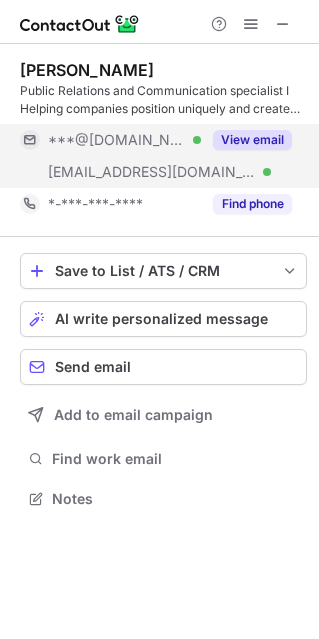 click on "View email" at bounding box center (252, 140) 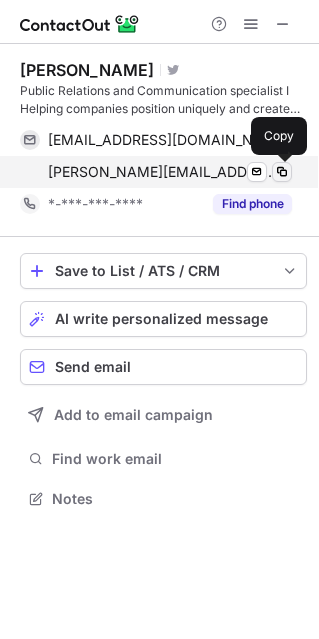 click at bounding box center [282, 172] 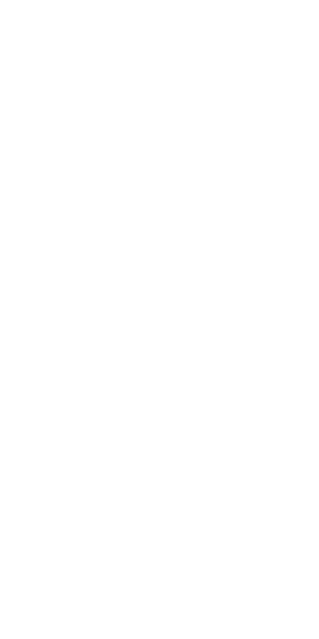 scroll, scrollTop: 0, scrollLeft: 0, axis: both 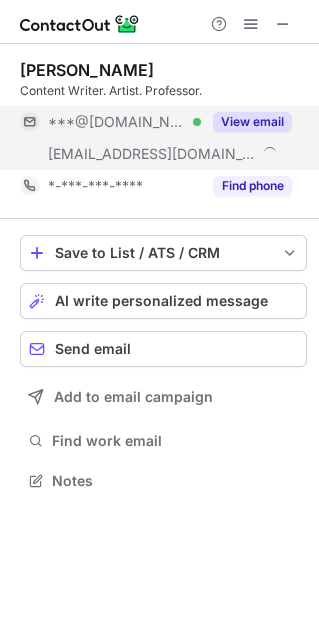 click on "View email" at bounding box center (252, 122) 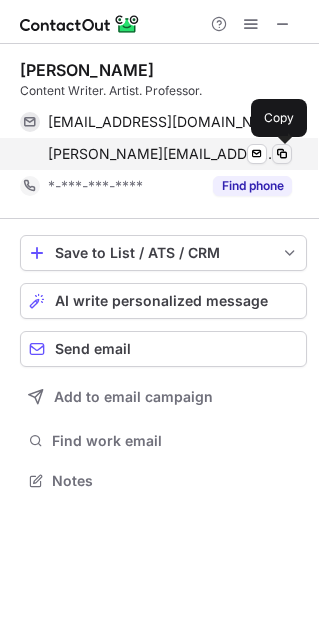 click at bounding box center [282, 154] 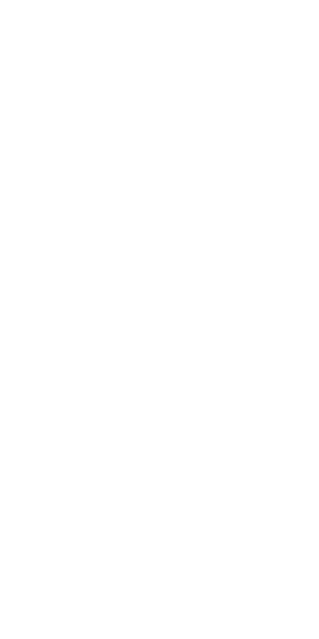 scroll, scrollTop: 0, scrollLeft: 0, axis: both 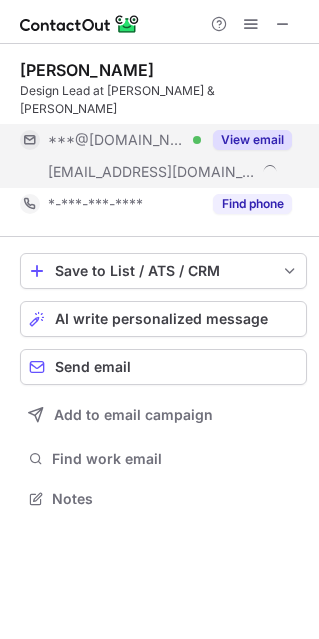 click on "View email" at bounding box center [252, 140] 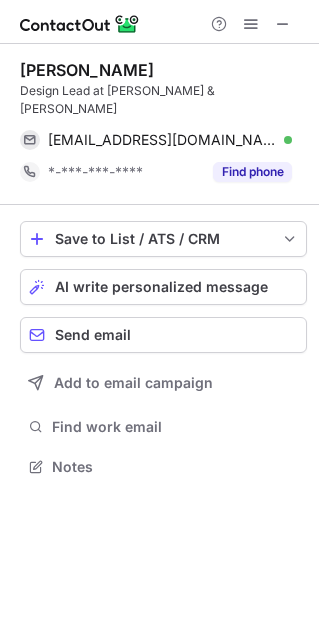scroll, scrollTop: 434, scrollLeft: 319, axis: both 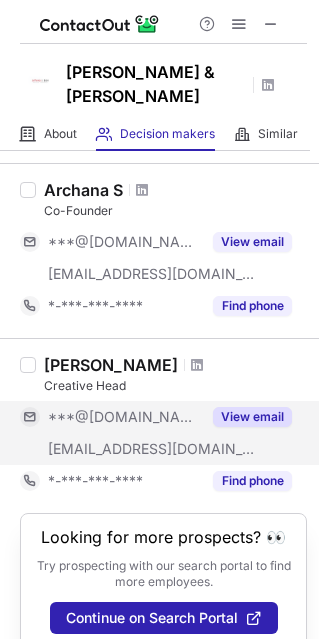 click on "View email" at bounding box center (252, 417) 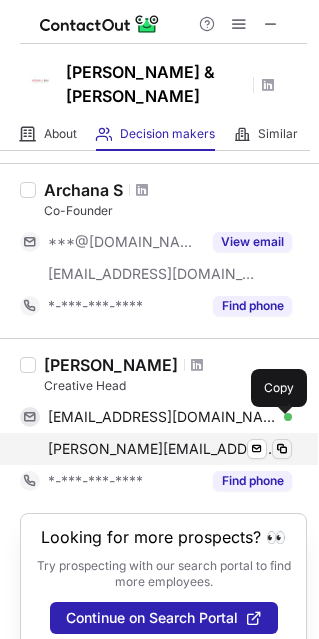 click at bounding box center [282, 449] 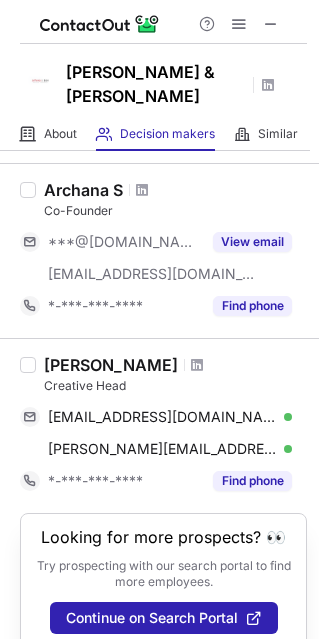 drag, startPoint x: 47, startPoint y: 323, endPoint x: 191, endPoint y: 322, distance: 144.00348 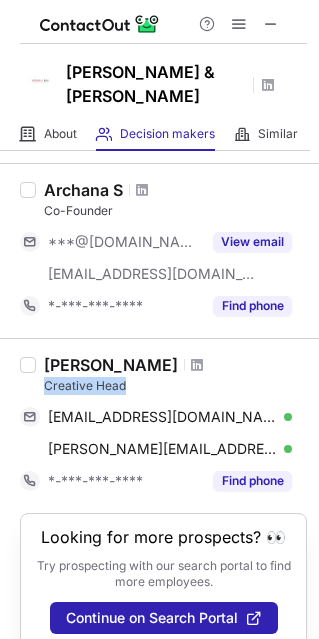 click on "Creative Head" at bounding box center [175, 386] 